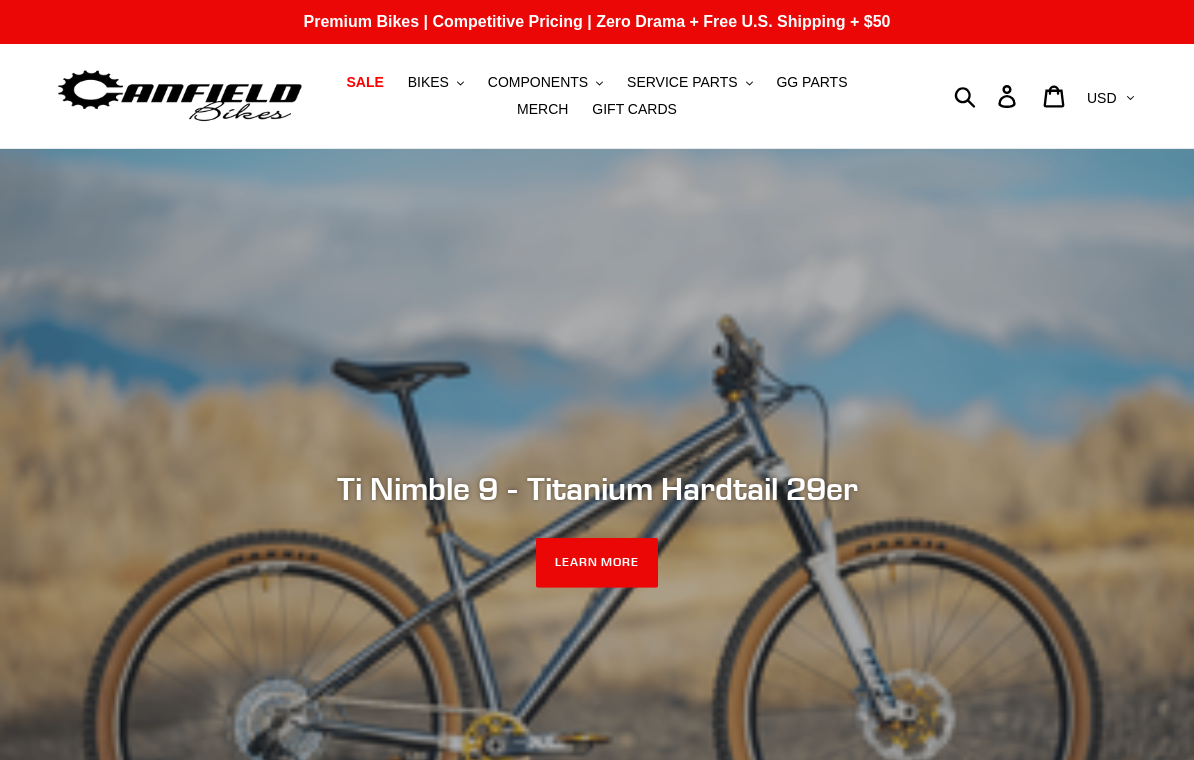 scroll, scrollTop: 0, scrollLeft: 0, axis: both 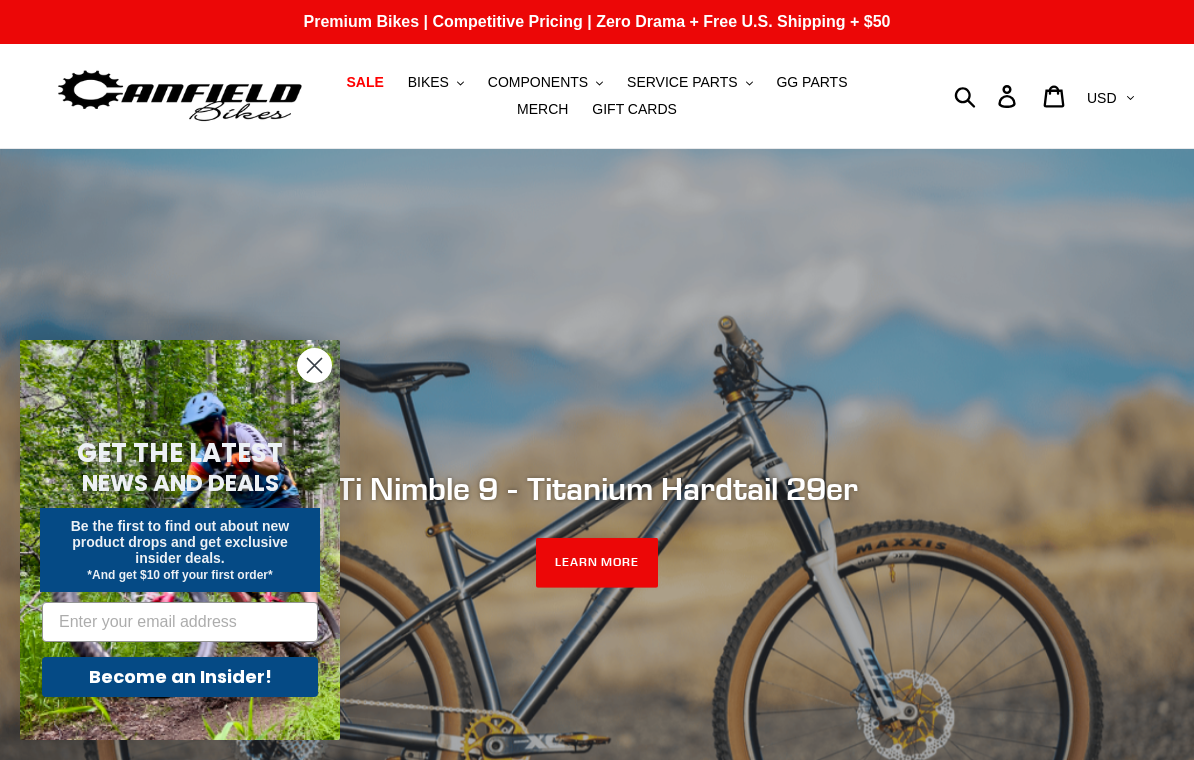 click on "BIKES" at bounding box center [428, 82] 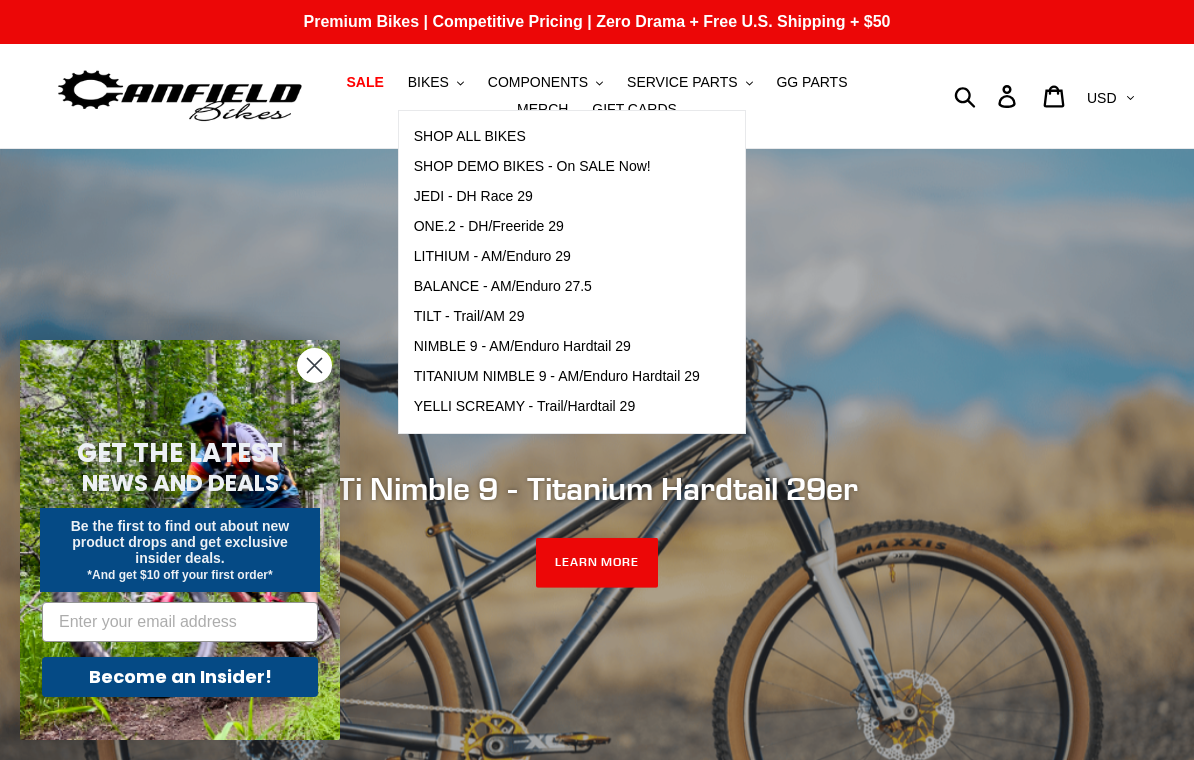 click on "SHOP ALL BIKES" at bounding box center (470, 136) 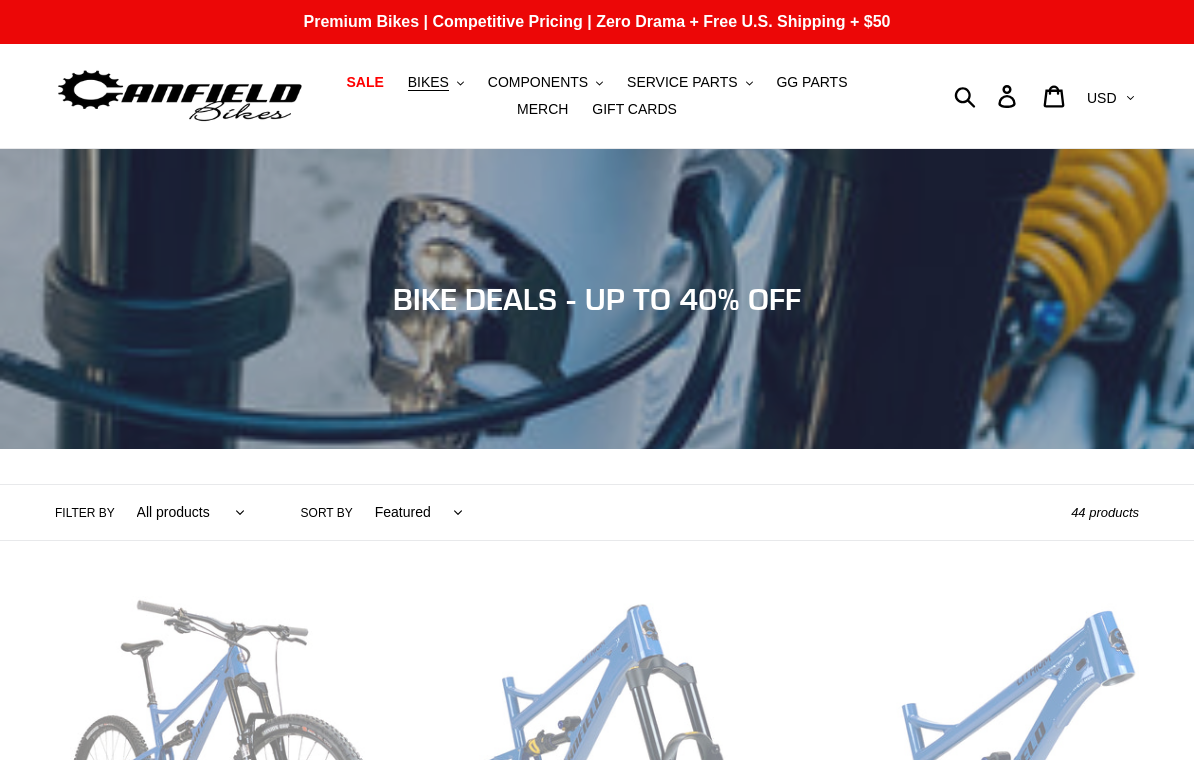 scroll, scrollTop: 0, scrollLeft: 0, axis: both 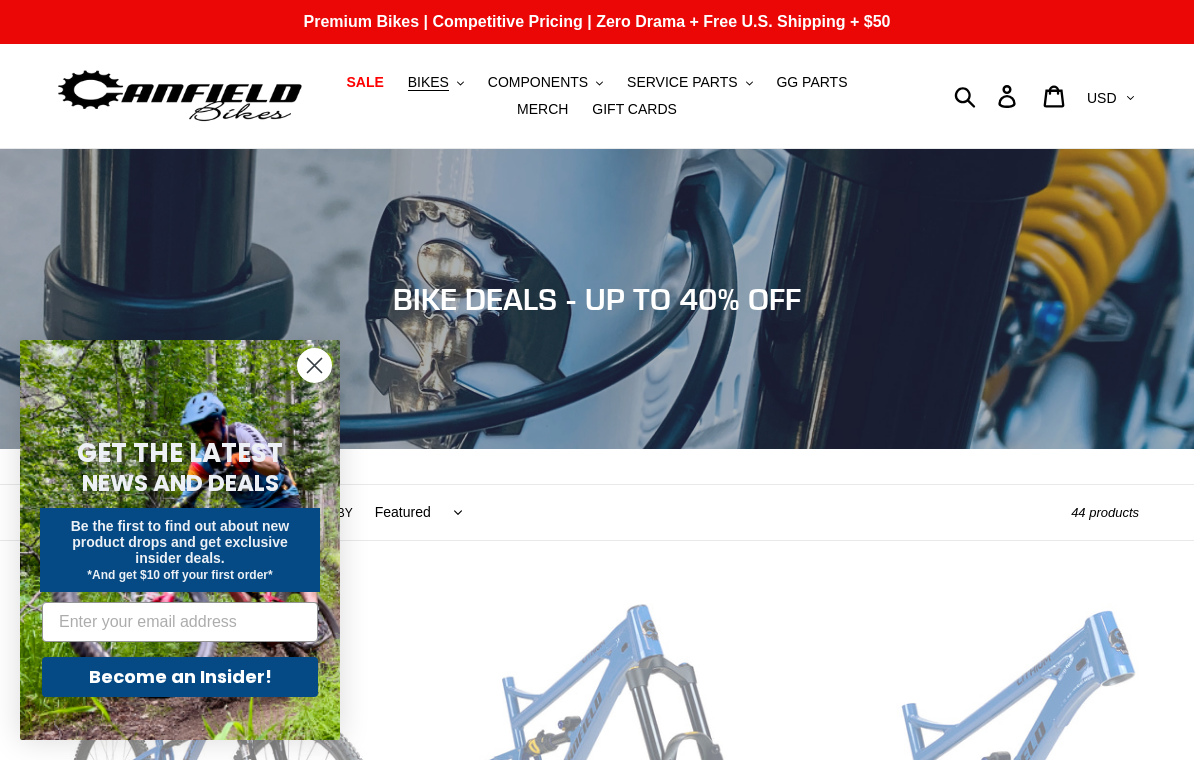 click 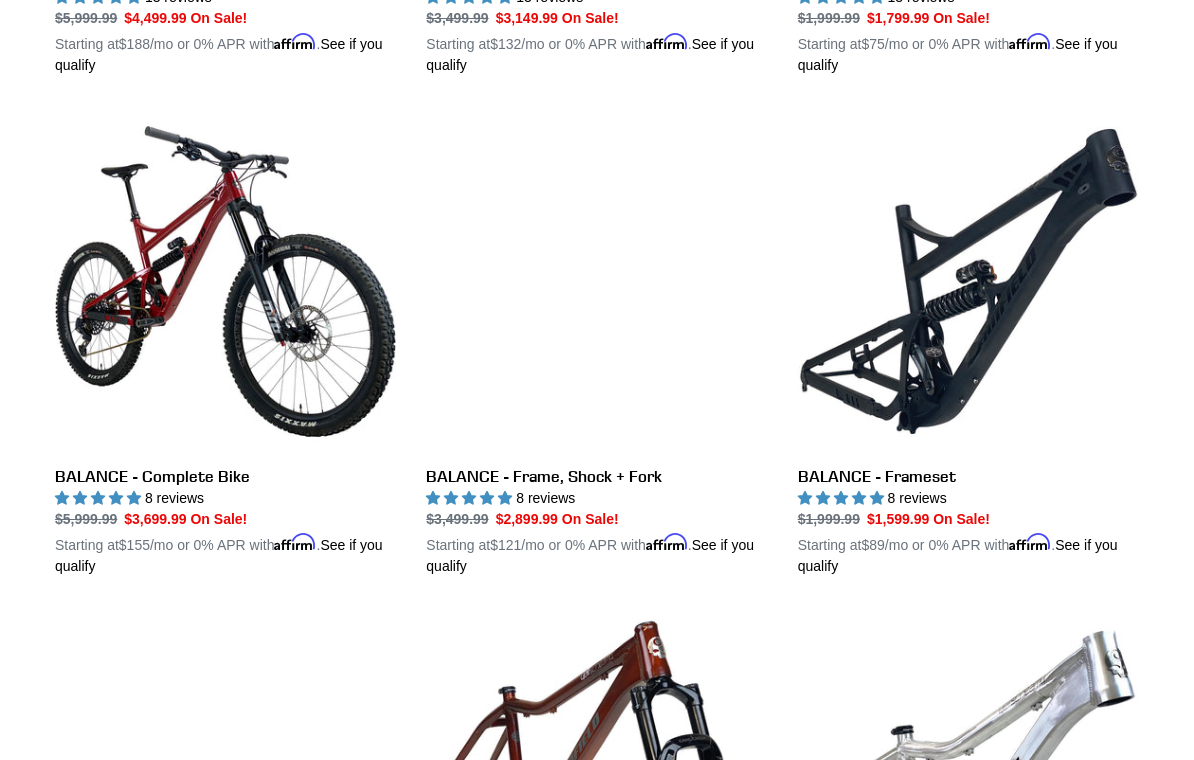 scroll, scrollTop: 1496, scrollLeft: 0, axis: vertical 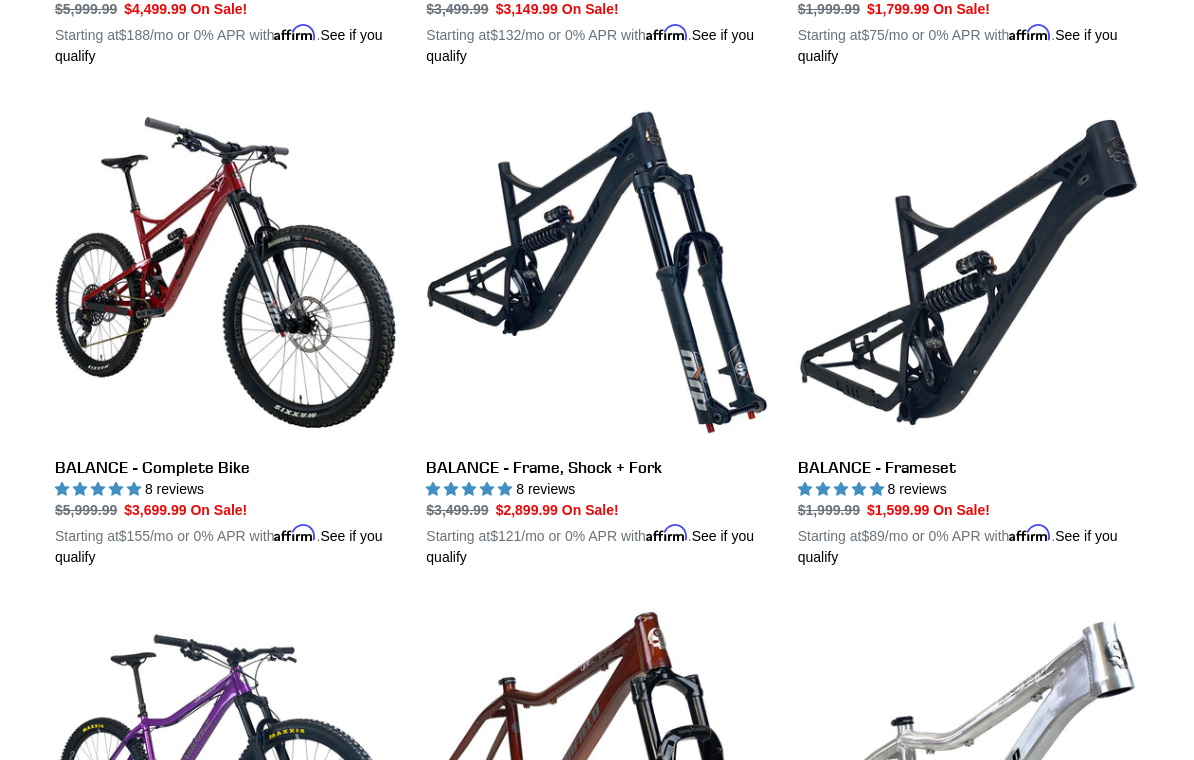 click on "BALANCE - Frameset" at bounding box center (968, 335) 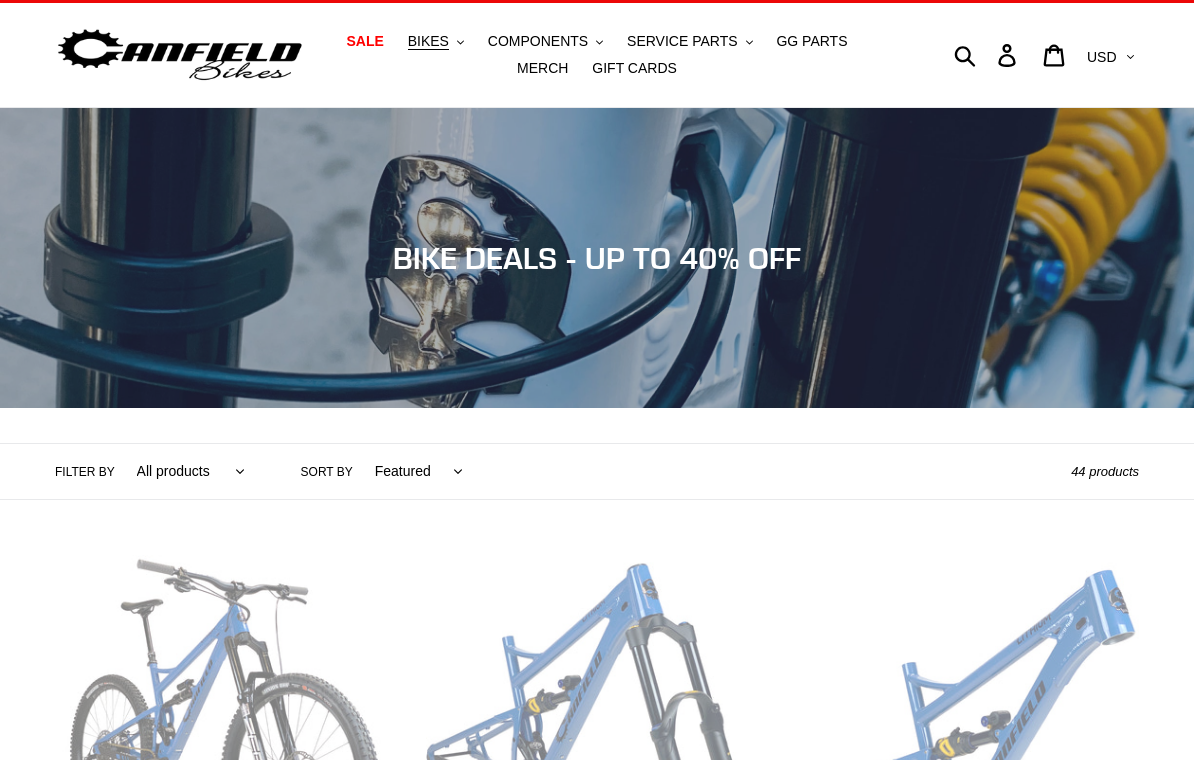 scroll, scrollTop: 0, scrollLeft: 0, axis: both 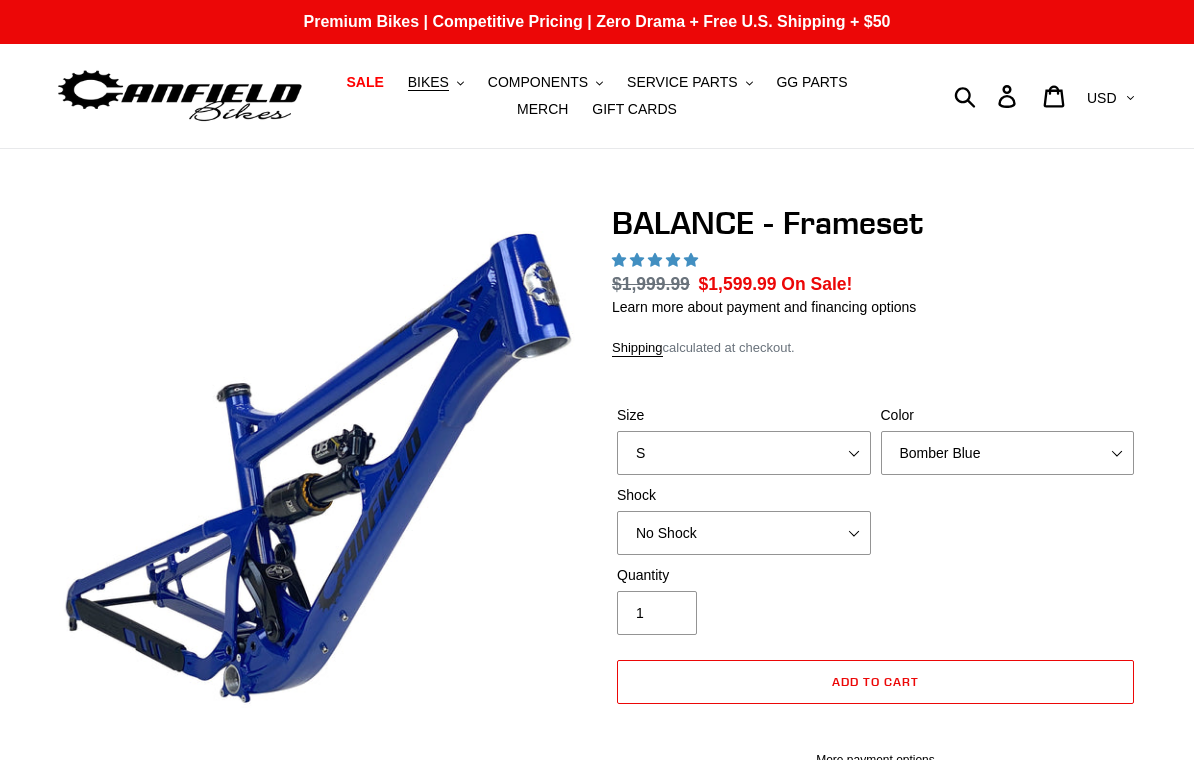 select on "highest-rating" 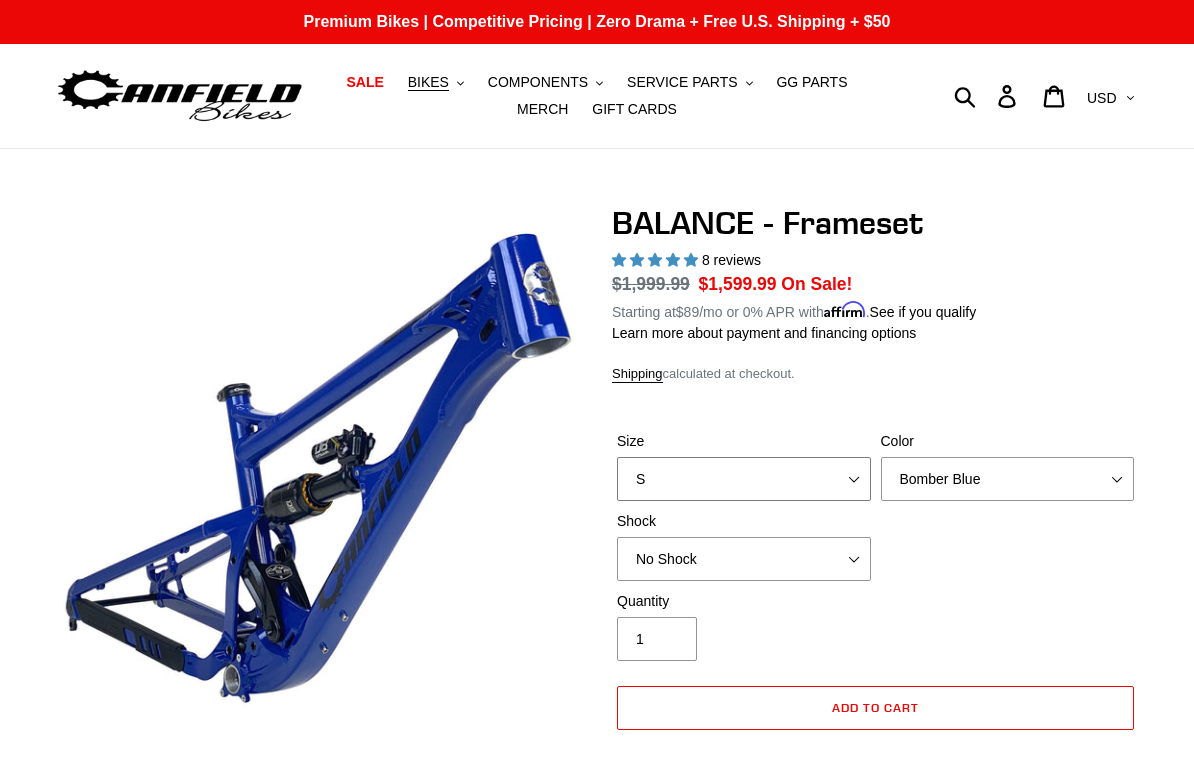 click on "S
M
L
XL" at bounding box center (744, 479) 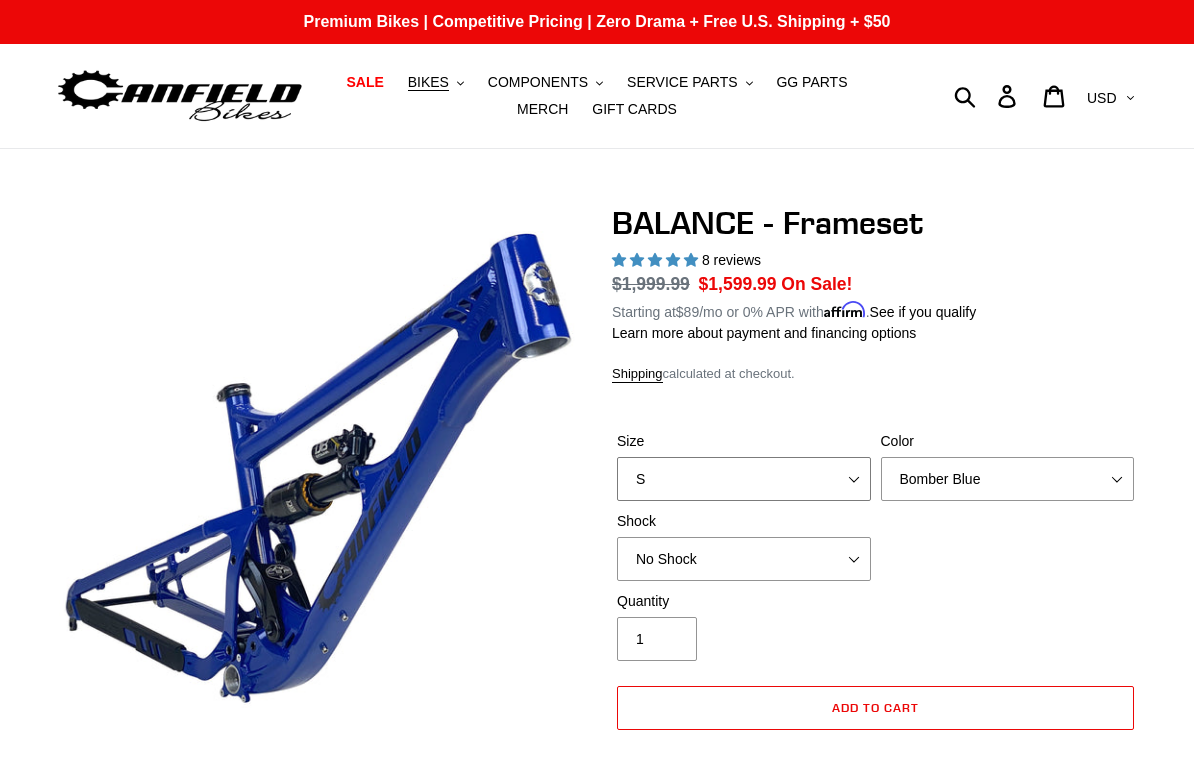 select on "M" 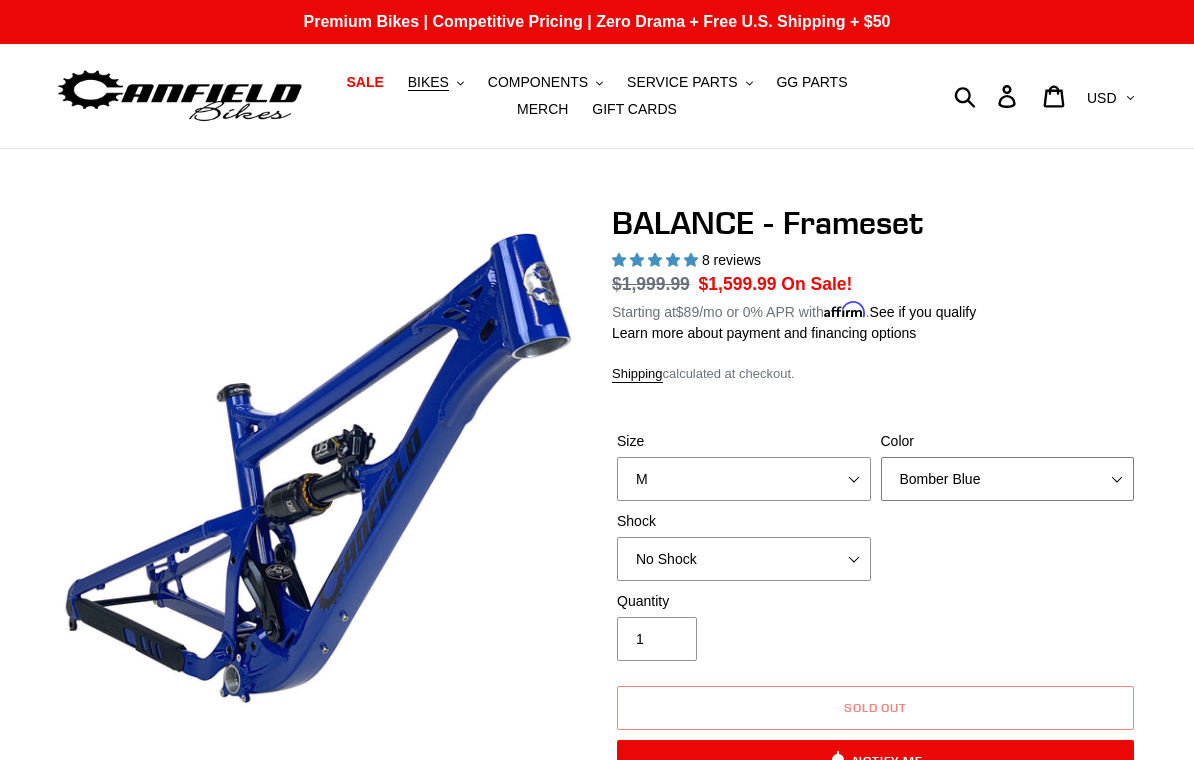 click on "Bomber Blue
Goat's Blood
Stealth Black" at bounding box center (1008, 479) 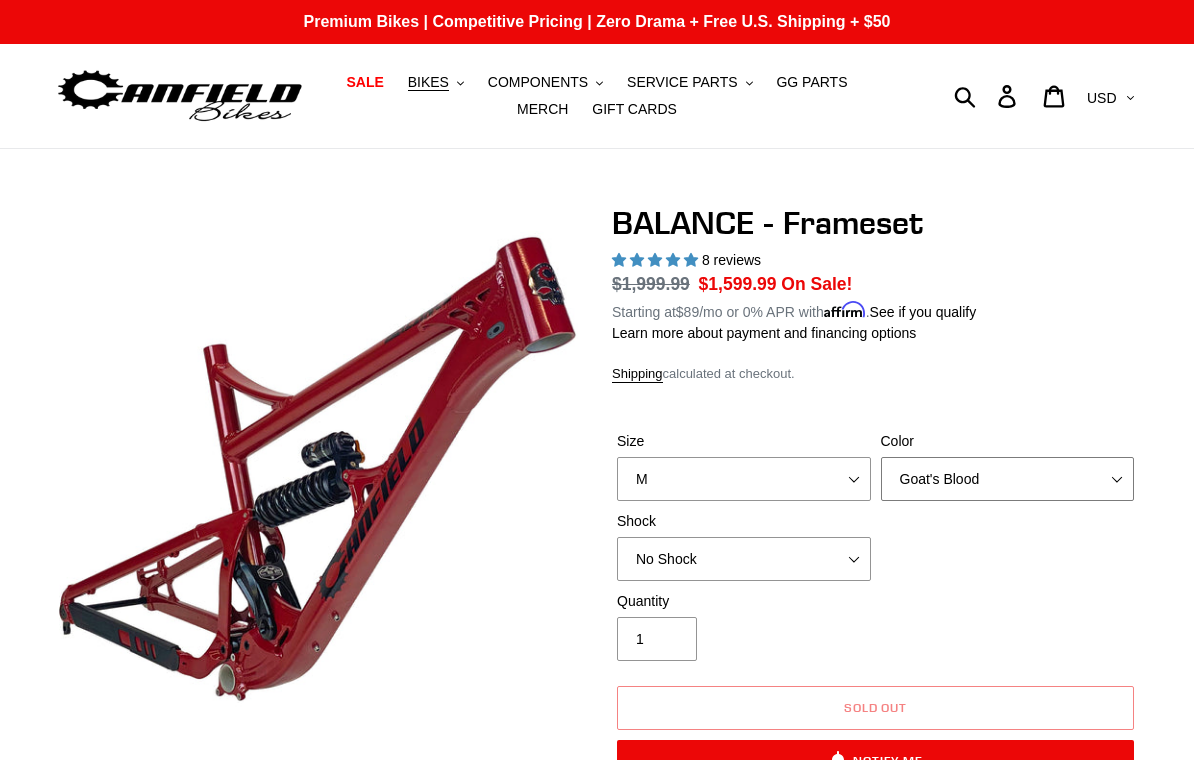 click on "Bomber Blue
Goat's Blood
Stealth Black" at bounding box center (1008, 479) 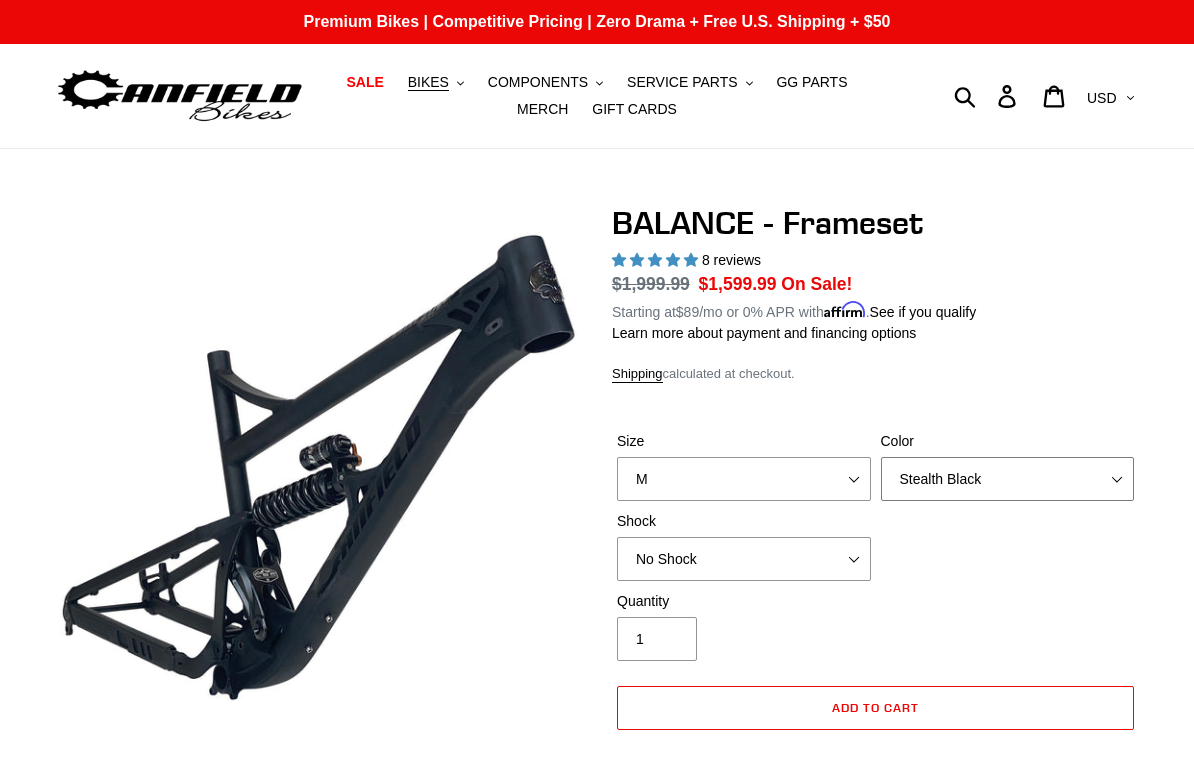 click on "Bomber Blue
Goat's Blood
Stealth Black" at bounding box center [1008, 479] 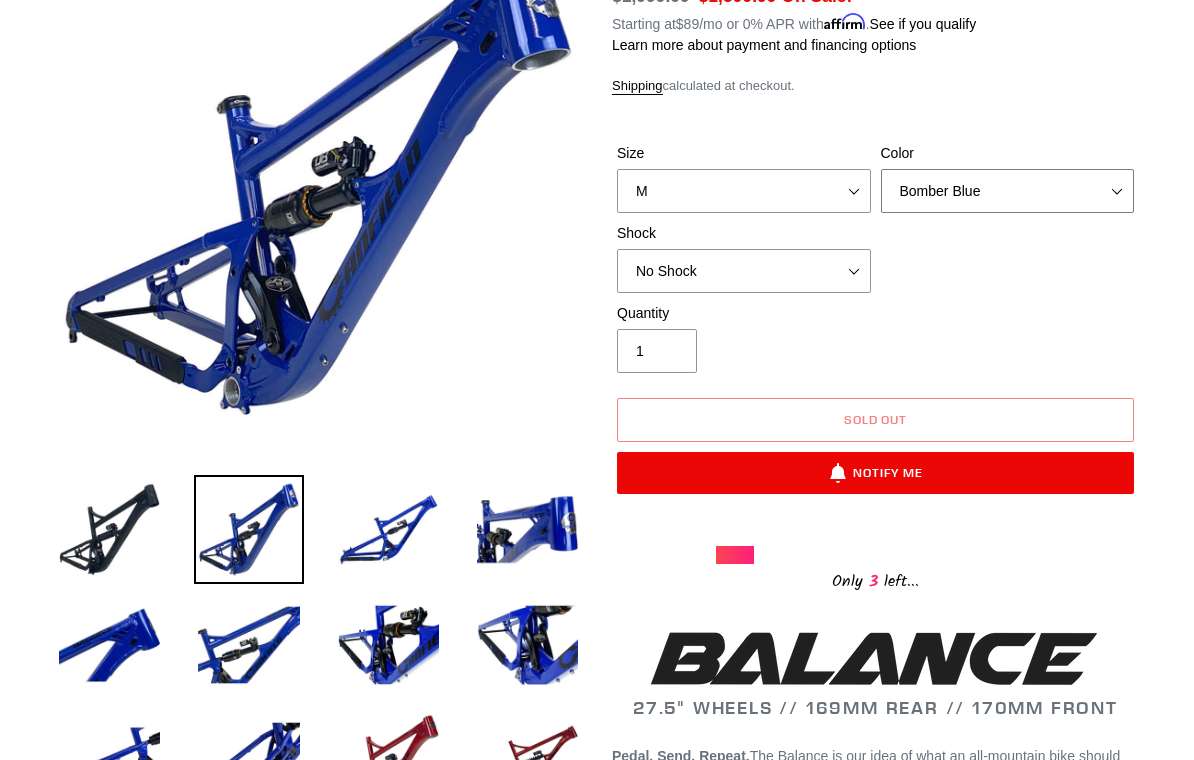 scroll, scrollTop: 288, scrollLeft: 0, axis: vertical 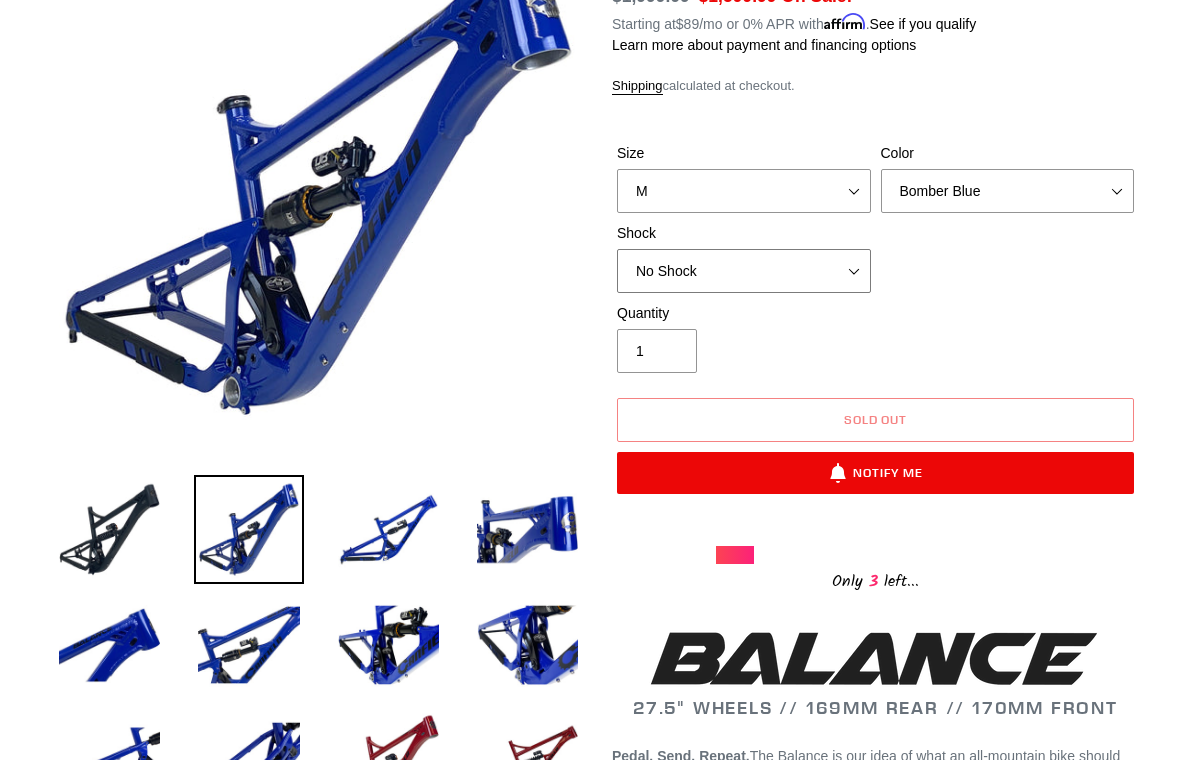 click on "No Shock
Cane Creek Kitsuma Air
Öhlins TTX2 Air
EXT Storia V3-S" at bounding box center (744, 271) 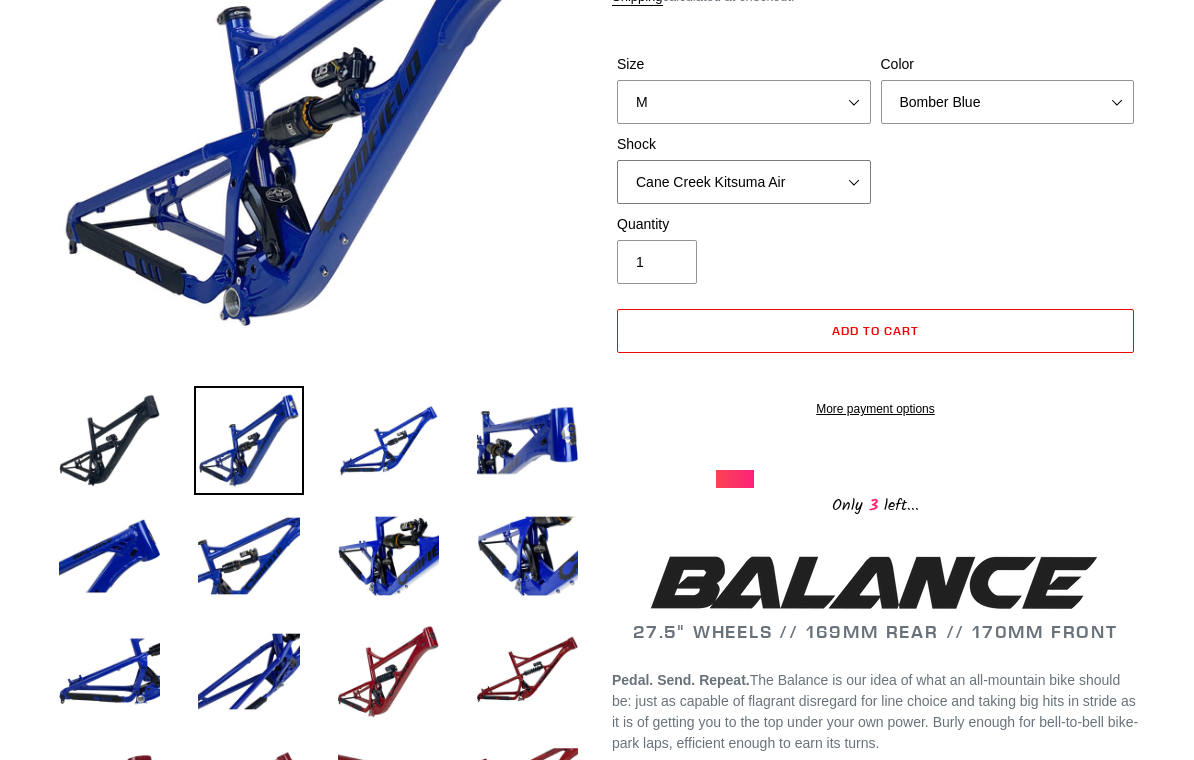 scroll, scrollTop: 381, scrollLeft: 0, axis: vertical 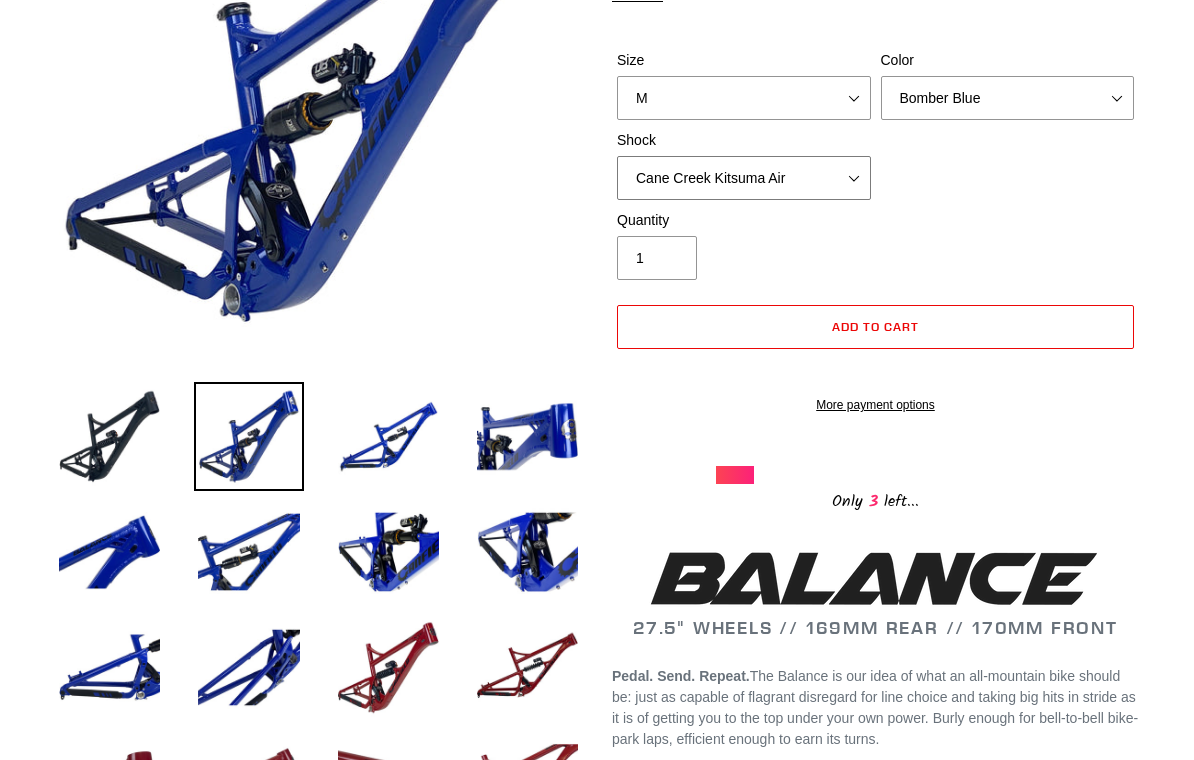 click on "No Shock
Cane Creek Kitsuma Air
Öhlins TTX2 Air
EXT Storia V3-S" at bounding box center [744, 178] 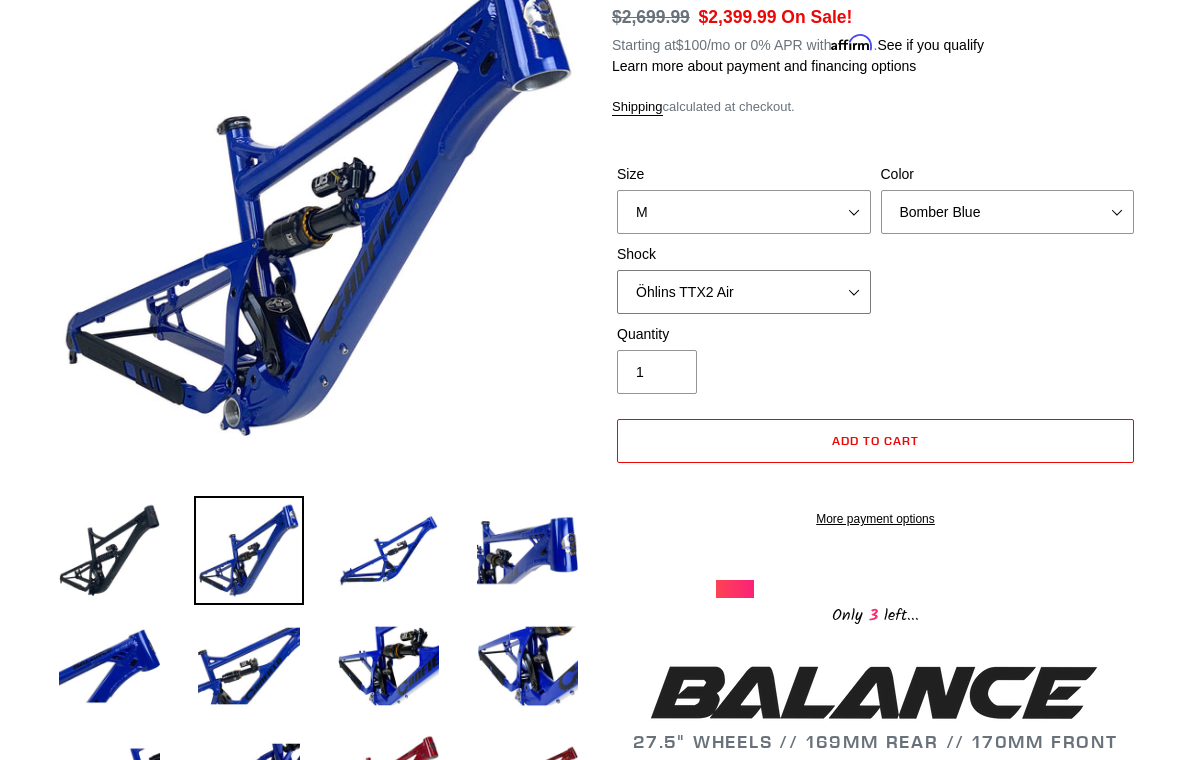 scroll, scrollTop: 261, scrollLeft: 0, axis: vertical 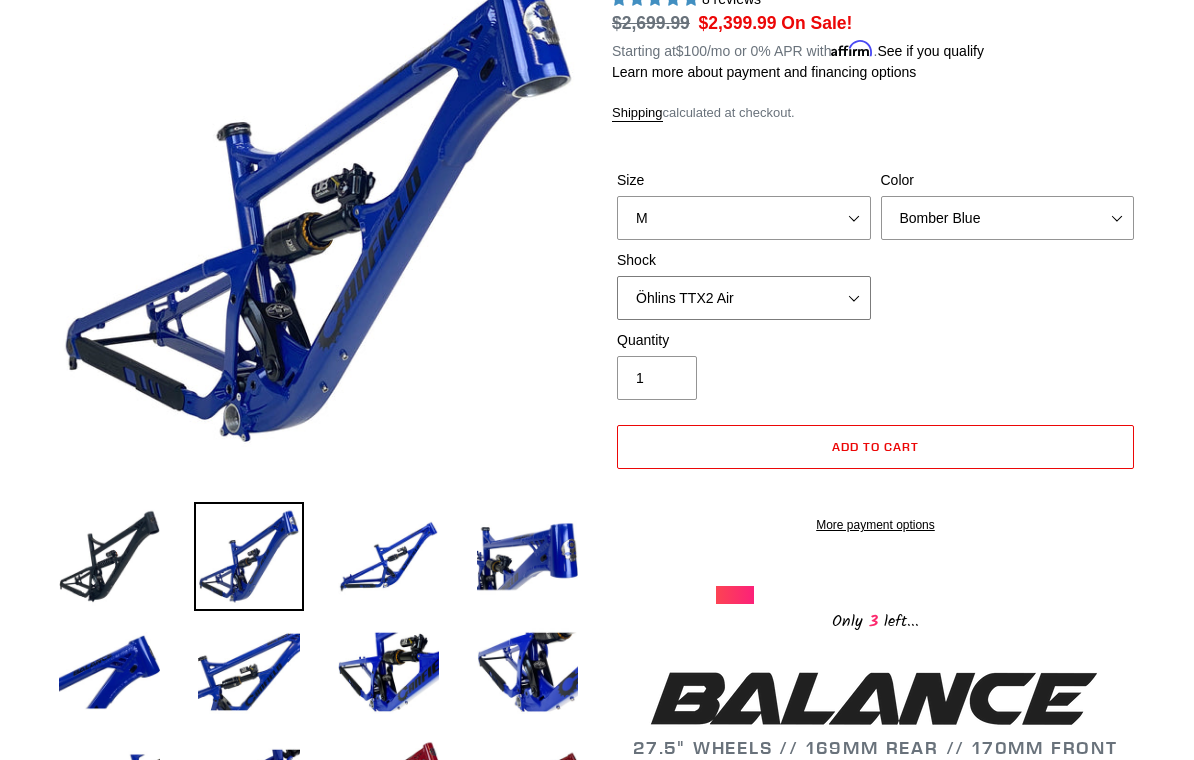 click on "No Shock
Cane Creek Kitsuma Air
Öhlins TTX2 Air
EXT Storia V3-S" at bounding box center [744, 298] 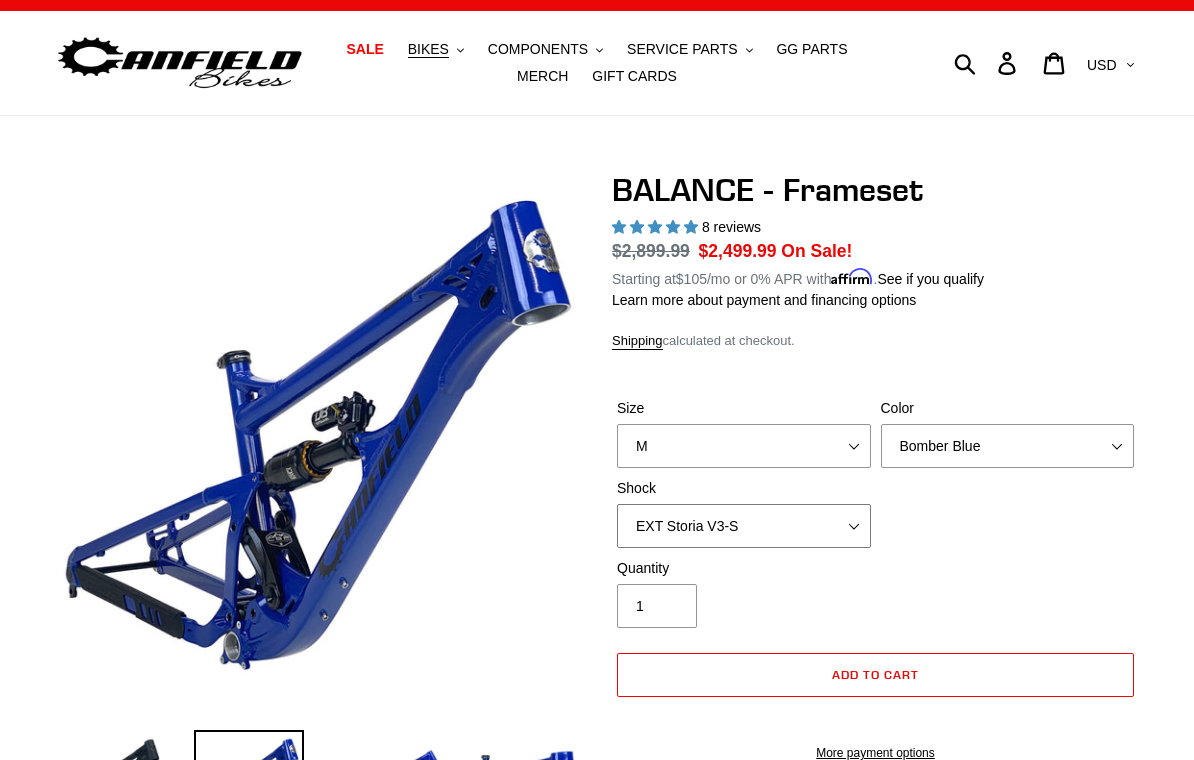 scroll, scrollTop: 0, scrollLeft: 0, axis: both 